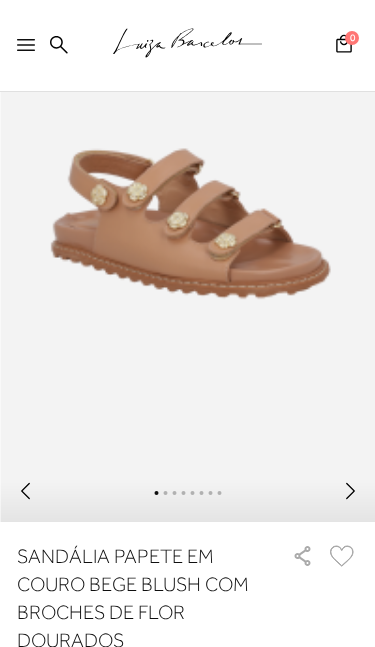 scroll, scrollTop: 276, scrollLeft: 0, axis: vertical 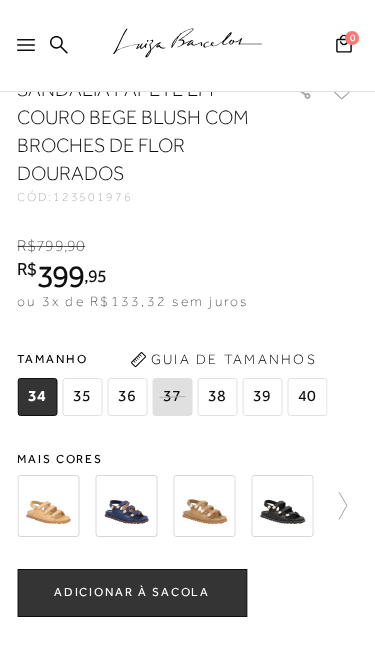 click at bounding box center (204, 506) 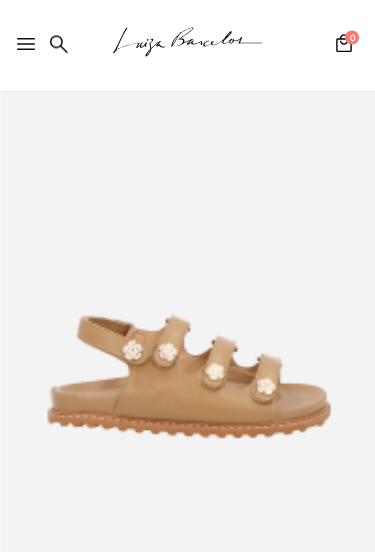 scroll, scrollTop: 0, scrollLeft: 0, axis: both 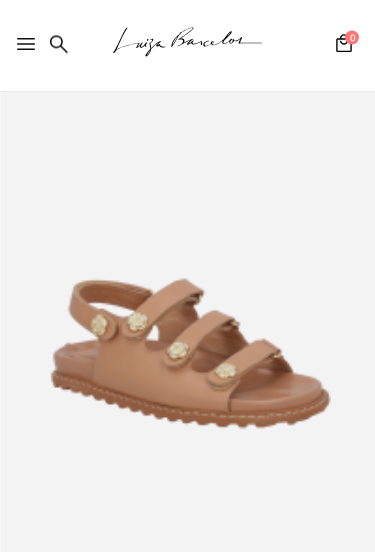click at bounding box center [187, 315] 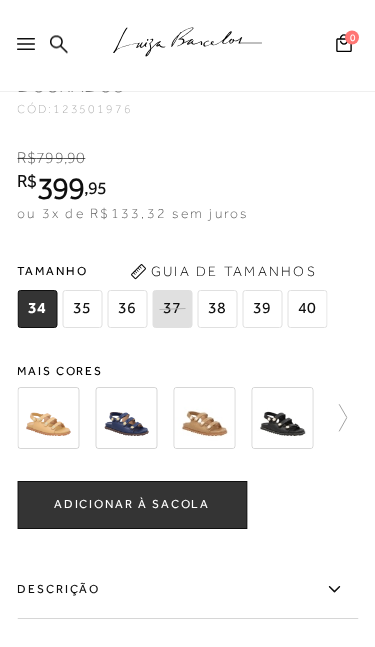scroll, scrollTop: 804, scrollLeft: 0, axis: vertical 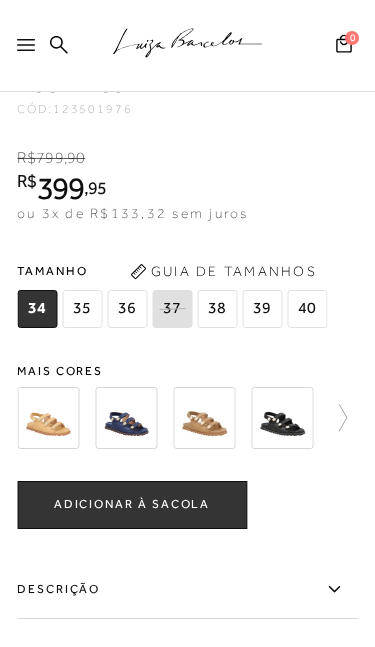 click at bounding box center (126, 418) 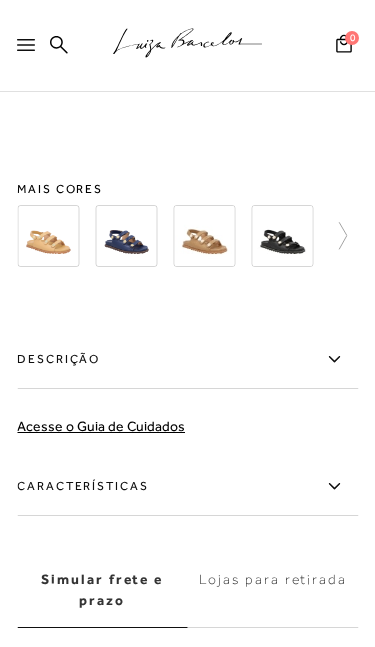 scroll, scrollTop: 0, scrollLeft: 0, axis: both 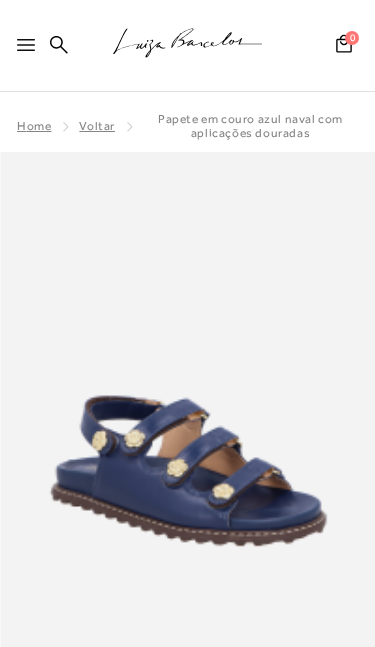 click at bounding box center (187, 433) 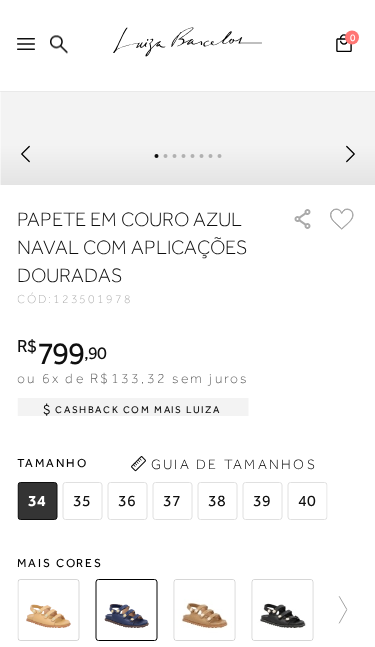 scroll, scrollTop: 602, scrollLeft: 0, axis: vertical 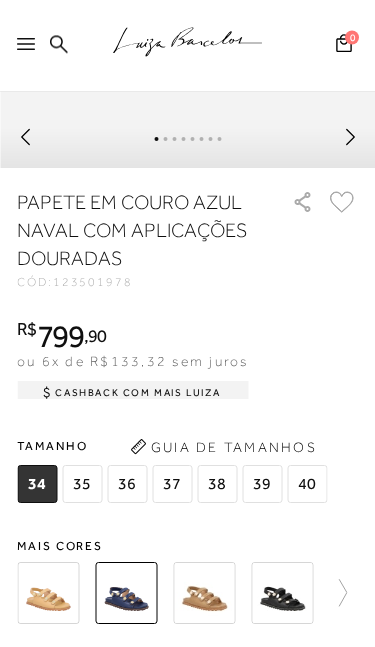 click at bounding box center (282, 594) 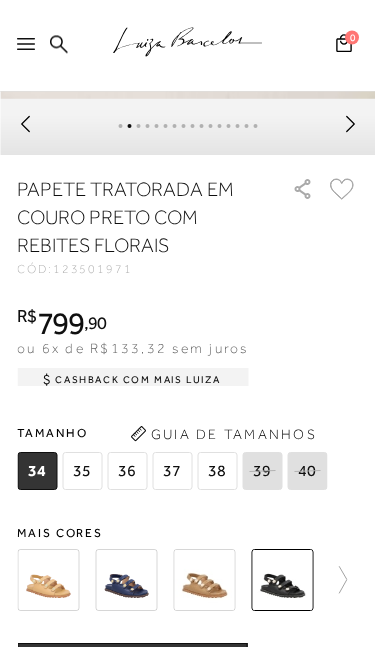 scroll, scrollTop: 616, scrollLeft: 0, axis: vertical 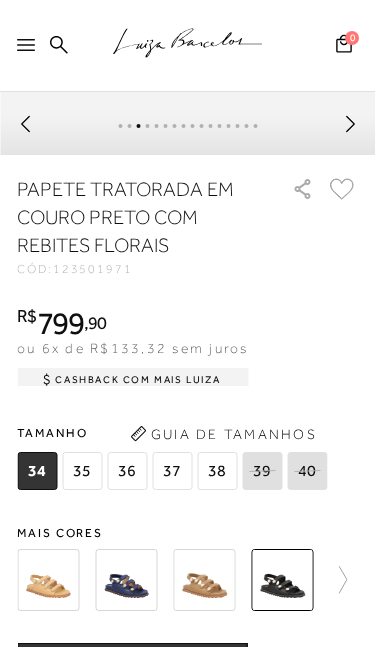 click at bounding box center (48, 580) 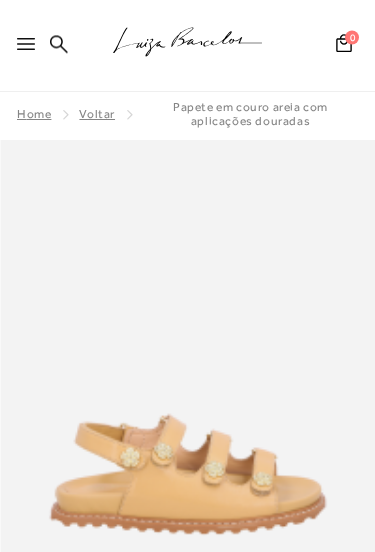 scroll, scrollTop: 0, scrollLeft: 0, axis: both 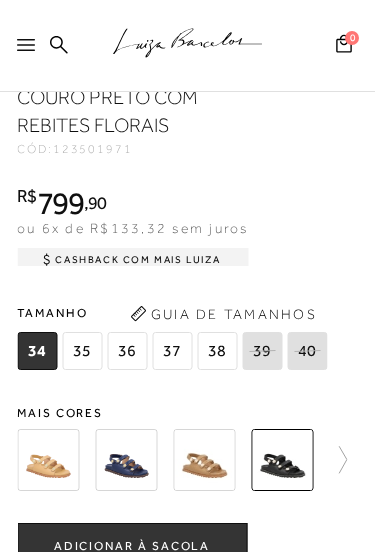 click at bounding box center [204, 460] 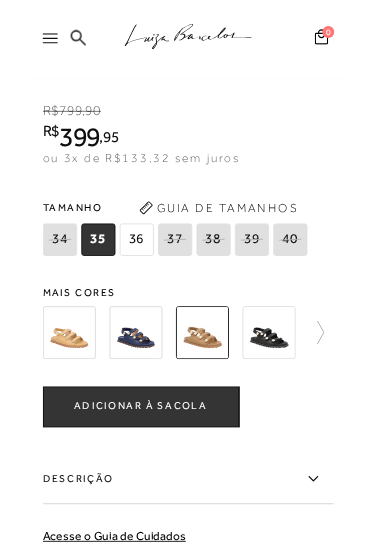 scroll, scrollTop: 805, scrollLeft: 0, axis: vertical 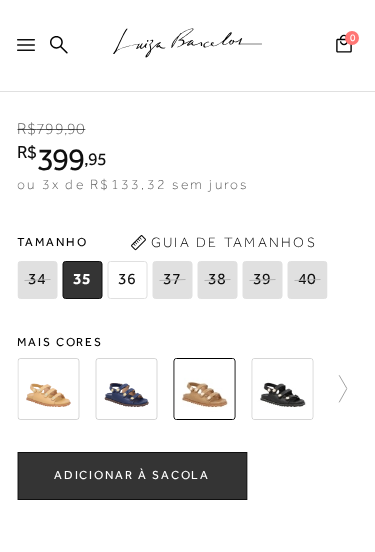 click 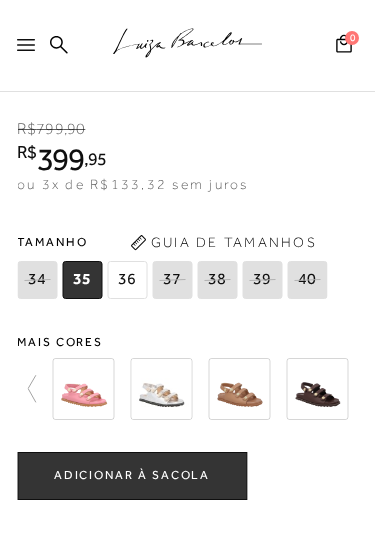 click at bounding box center [239, 389] 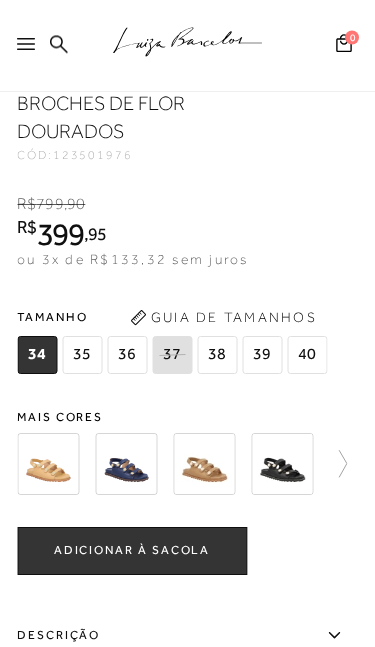 scroll, scrollTop: 767, scrollLeft: 0, axis: vertical 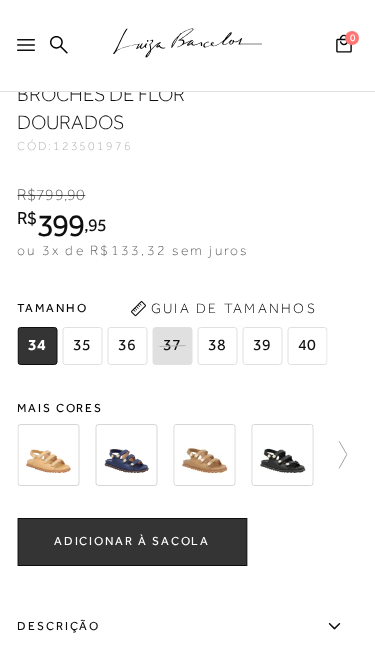 click 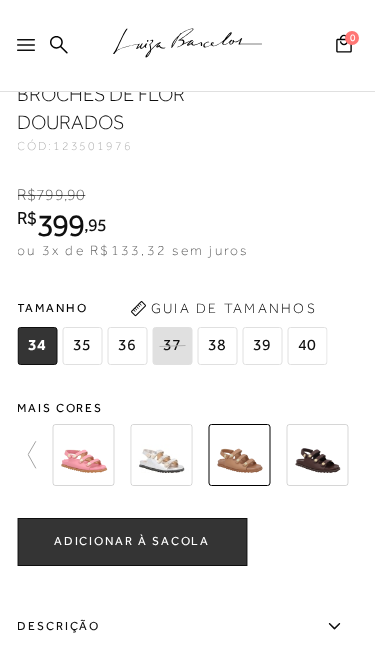 click at bounding box center [239, 455] 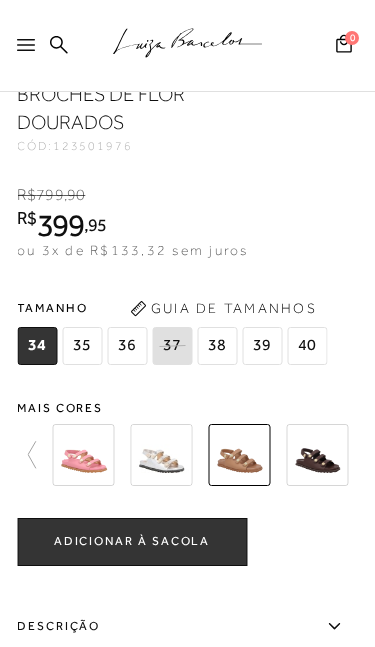 click at bounding box center (239, 455) 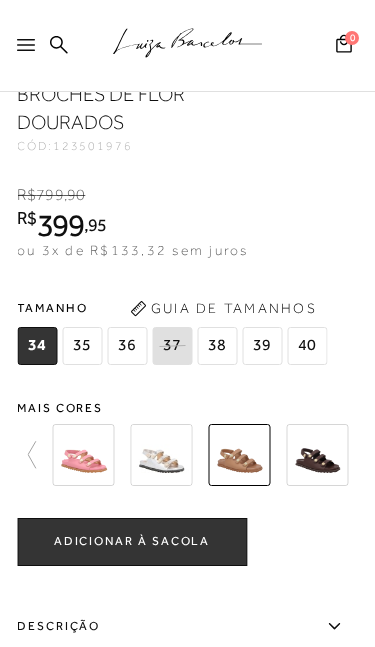 click at bounding box center (317, 455) 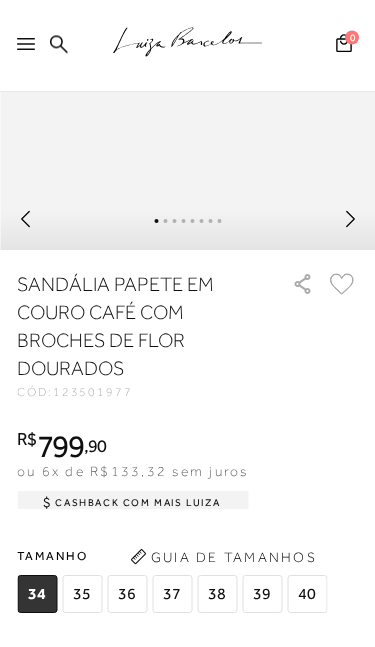 scroll, scrollTop: 544, scrollLeft: 0, axis: vertical 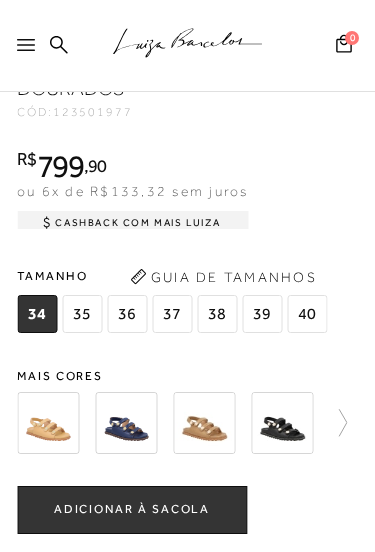 click 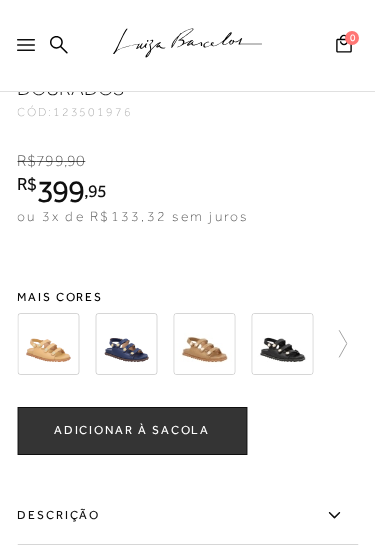 scroll, scrollTop: 0, scrollLeft: 0, axis: both 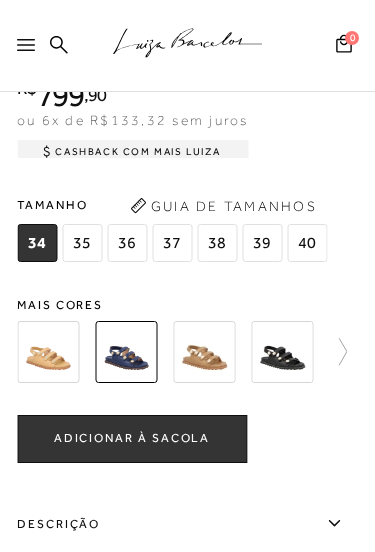click at bounding box center [333, 352] 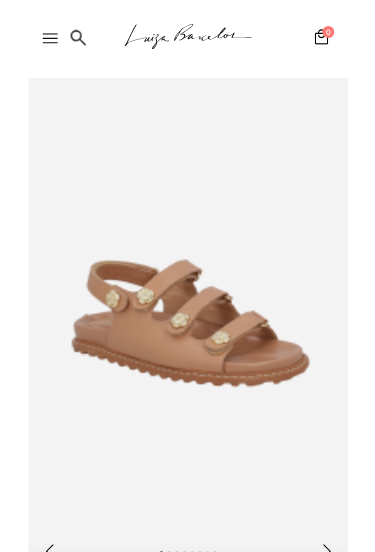scroll, scrollTop: 2, scrollLeft: 0, axis: vertical 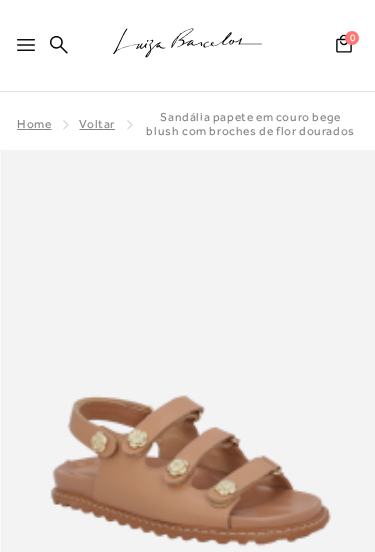 click at bounding box center (187, 431) 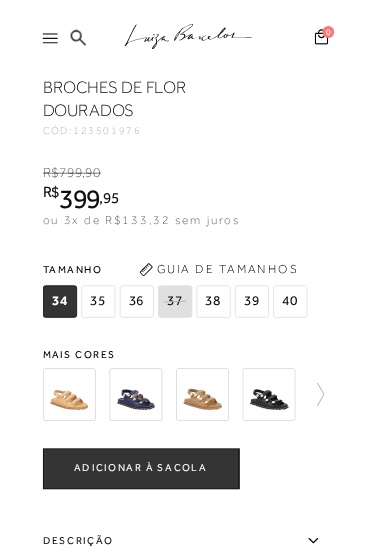scroll, scrollTop: 759, scrollLeft: 0, axis: vertical 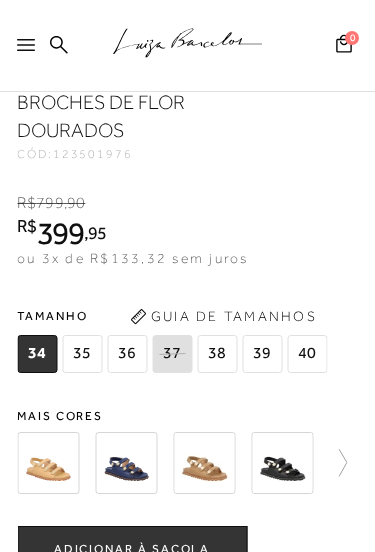 click at bounding box center [333, 463] 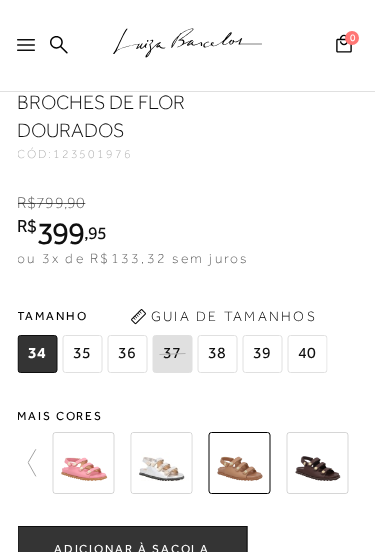 click at bounding box center [239, 463] 